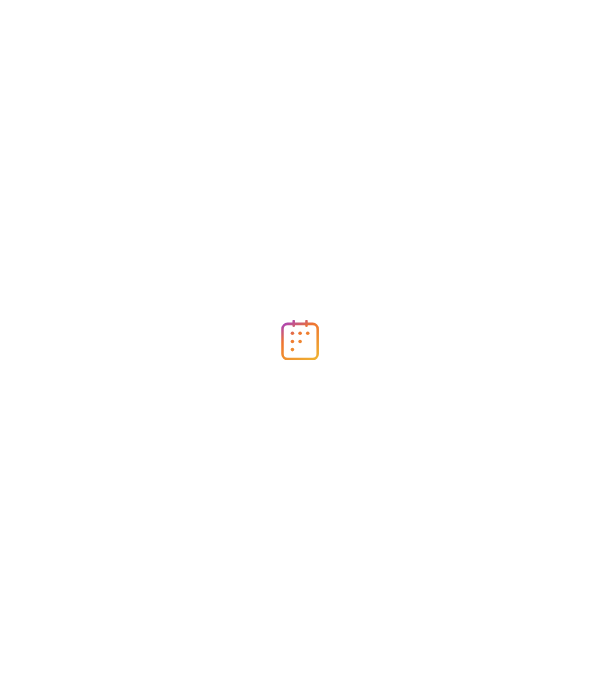 scroll, scrollTop: 0, scrollLeft: 0, axis: both 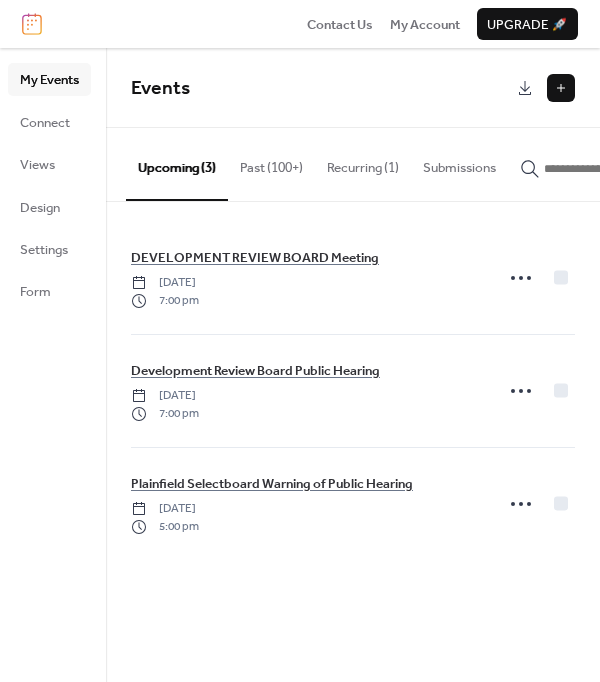 click at bounding box center (561, 88) 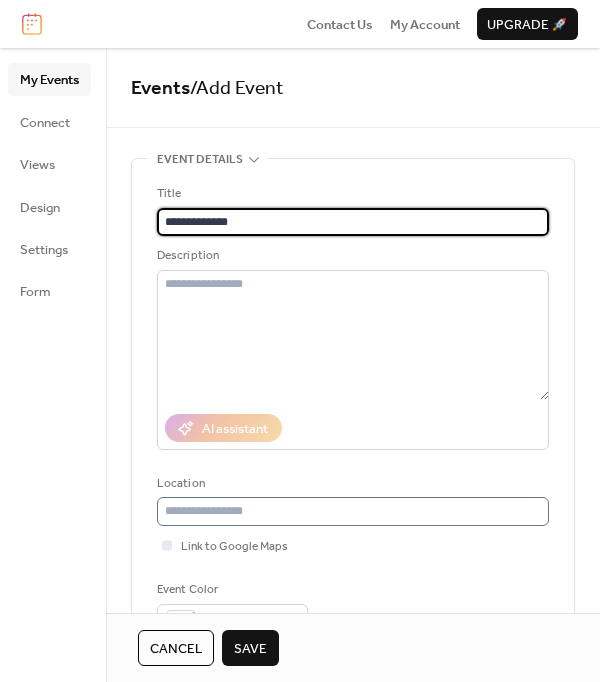 type on "**********" 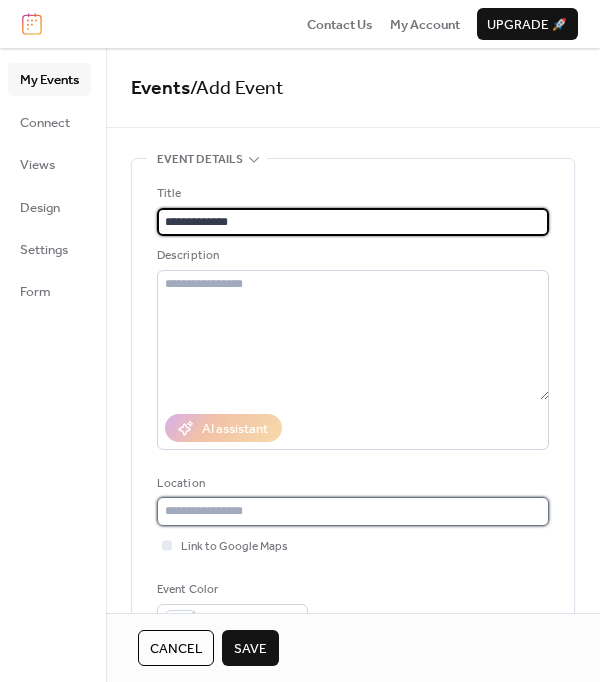click at bounding box center [353, 511] 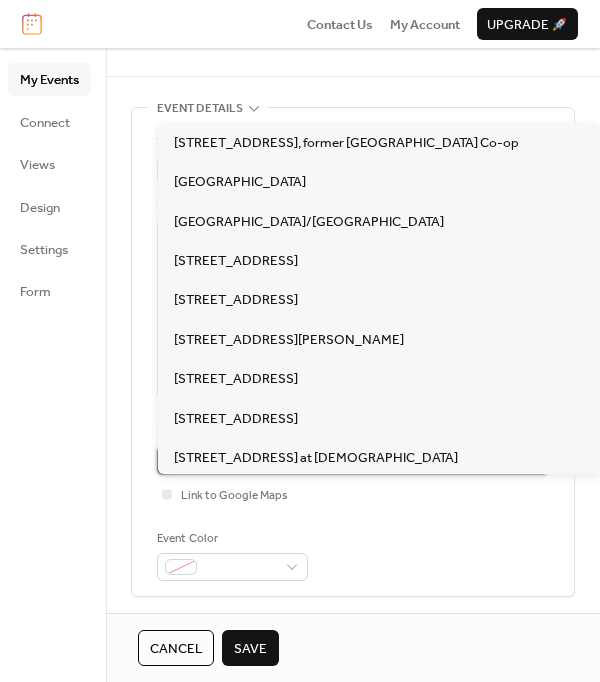 scroll, scrollTop: 100, scrollLeft: 0, axis: vertical 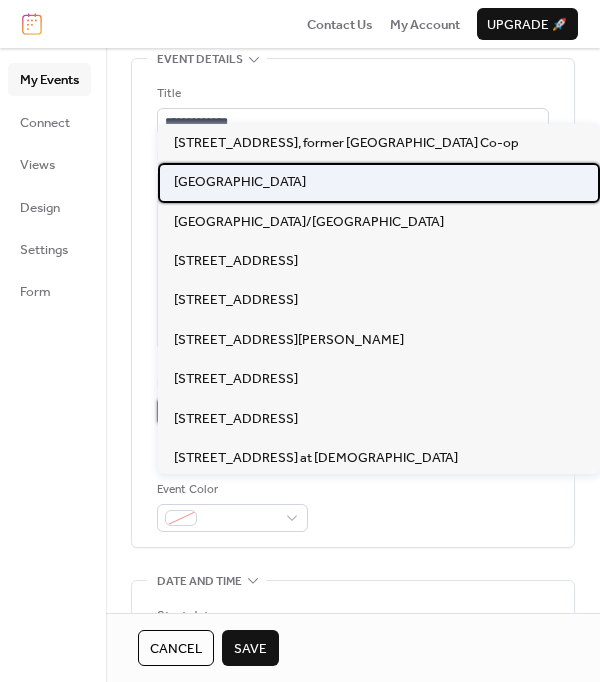 click on "[GEOGRAPHIC_DATA]" at bounding box center (240, 182) 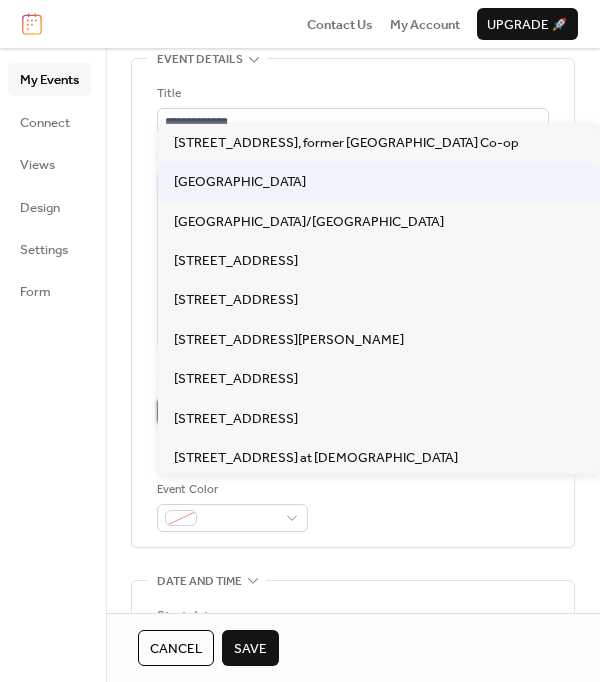 type on "**********" 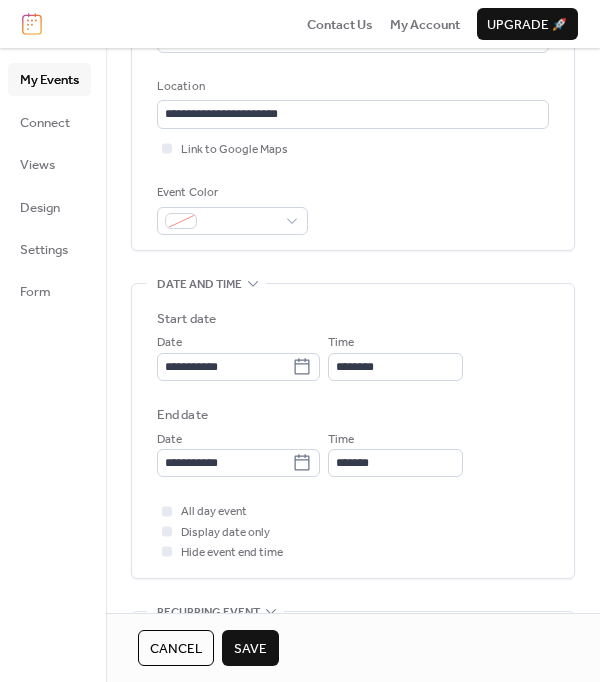 scroll, scrollTop: 399, scrollLeft: 0, axis: vertical 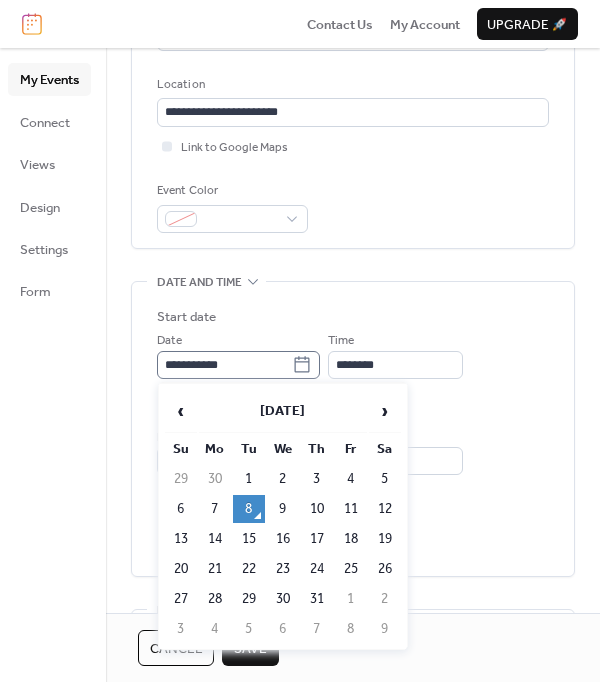 click 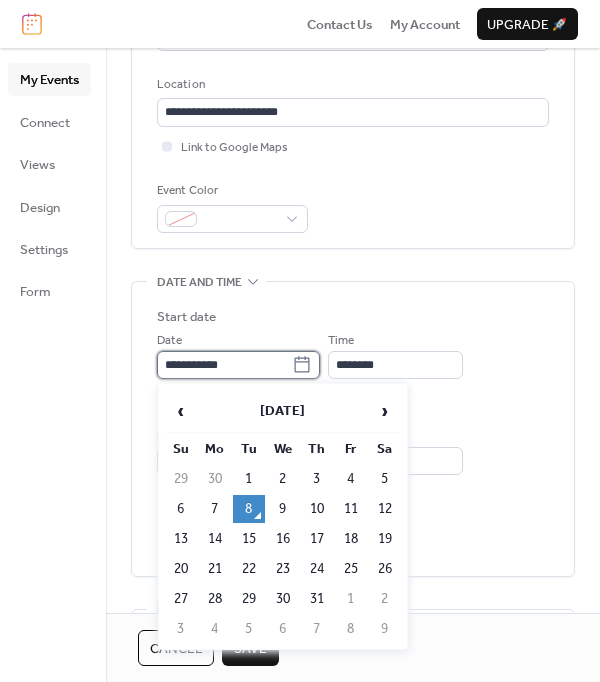 click on "**********" at bounding box center (224, 365) 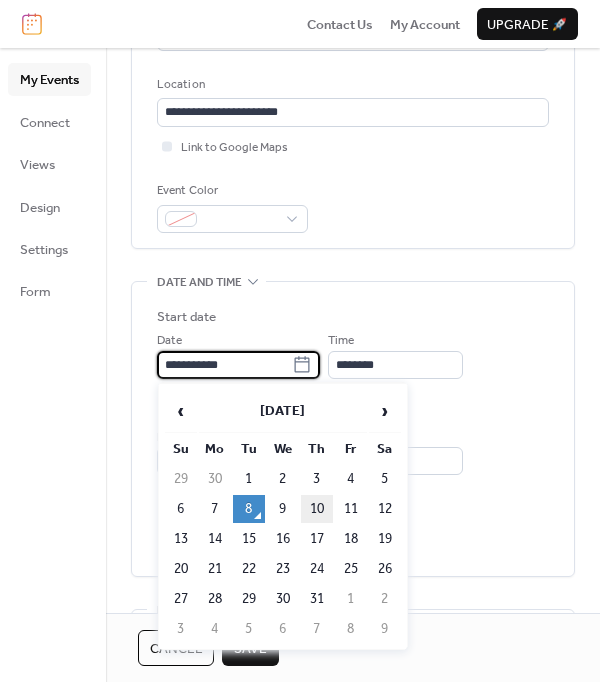 click on "10" at bounding box center [317, 509] 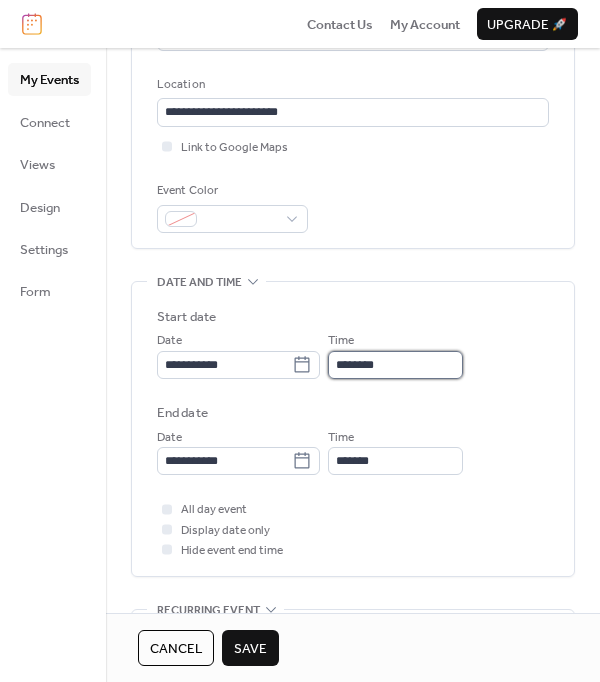 click on "********" at bounding box center [395, 365] 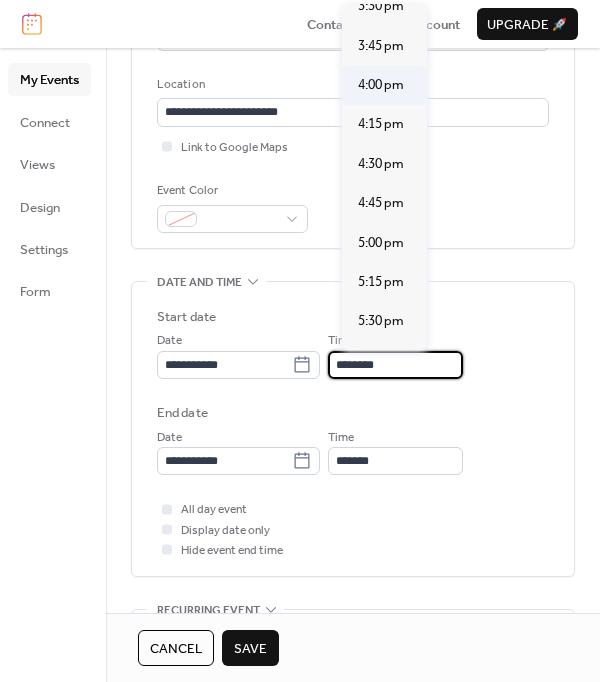 scroll, scrollTop: 2513, scrollLeft: 0, axis: vertical 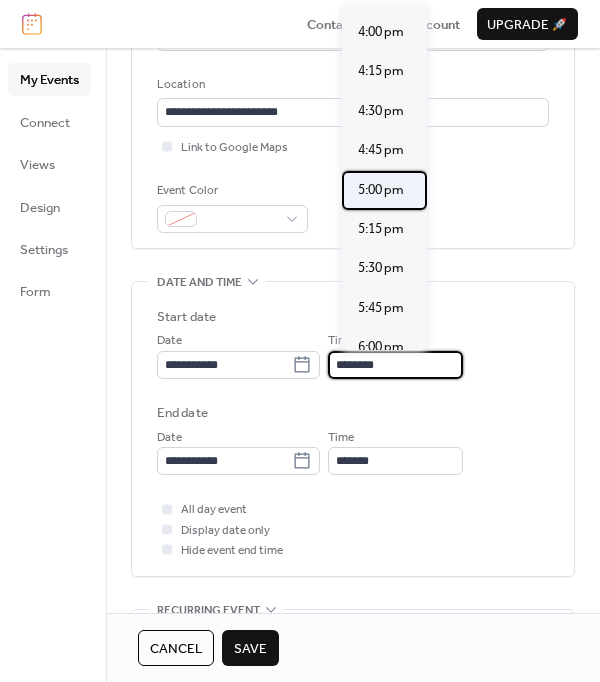click on "5:00 pm" at bounding box center (381, 190) 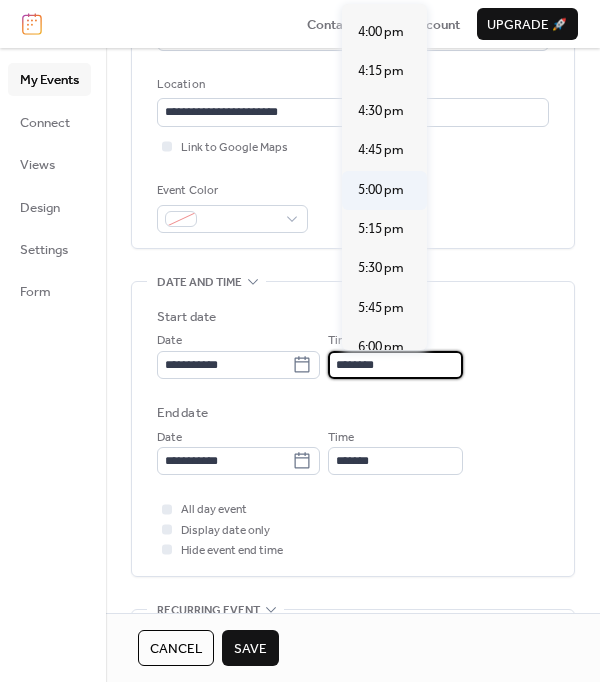 type on "*******" 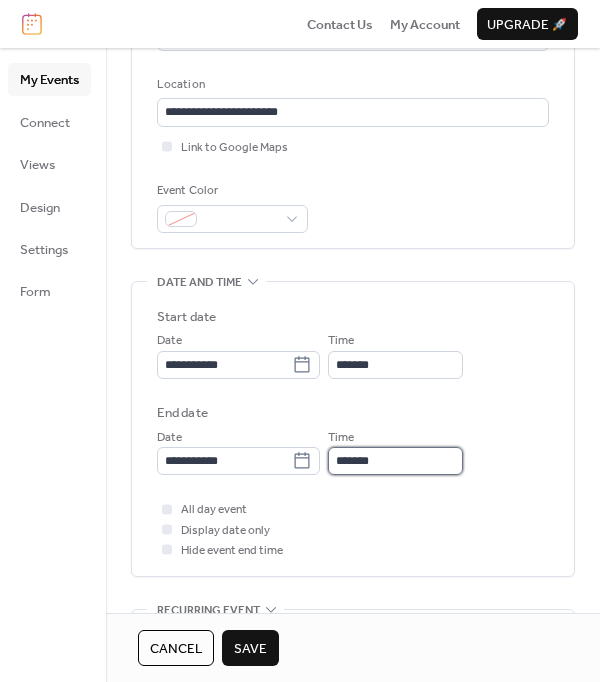 click on "*******" at bounding box center [395, 461] 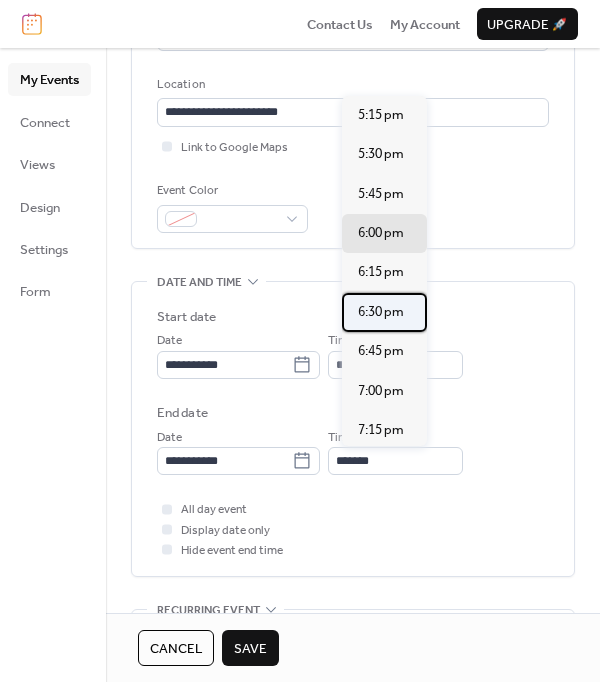 click on "6:30 pm" at bounding box center [381, 312] 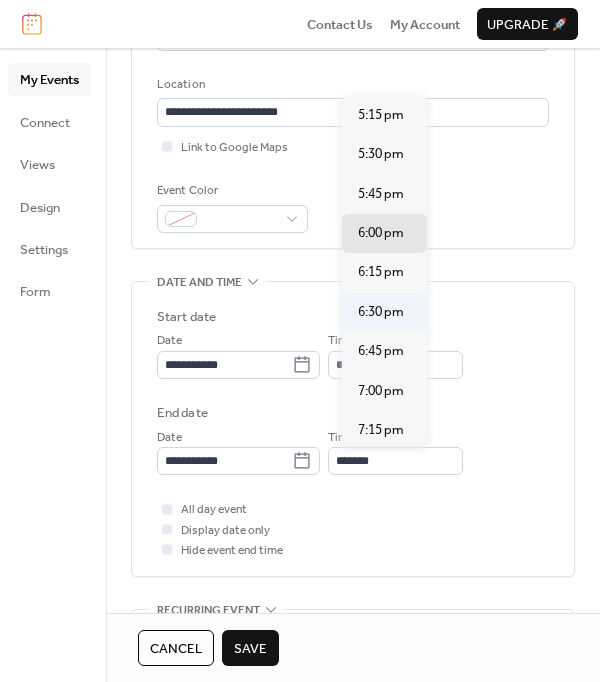 type on "*******" 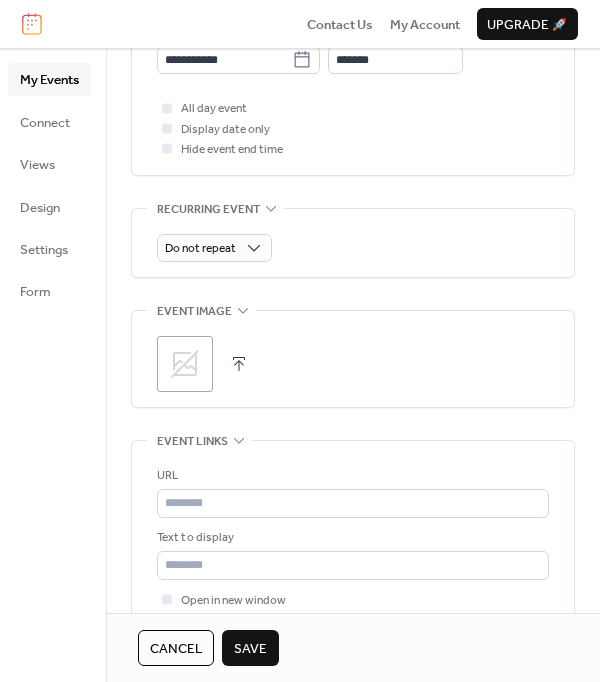 scroll, scrollTop: 899, scrollLeft: 0, axis: vertical 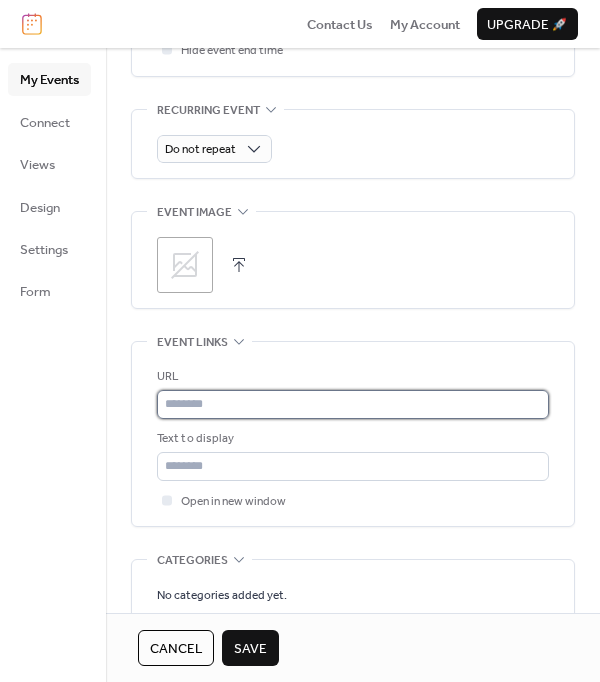 click at bounding box center [353, 404] 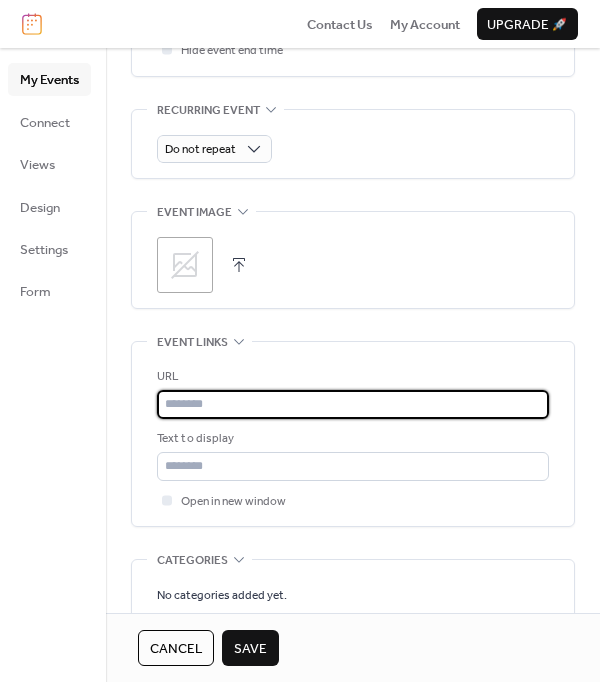 paste on "**********" 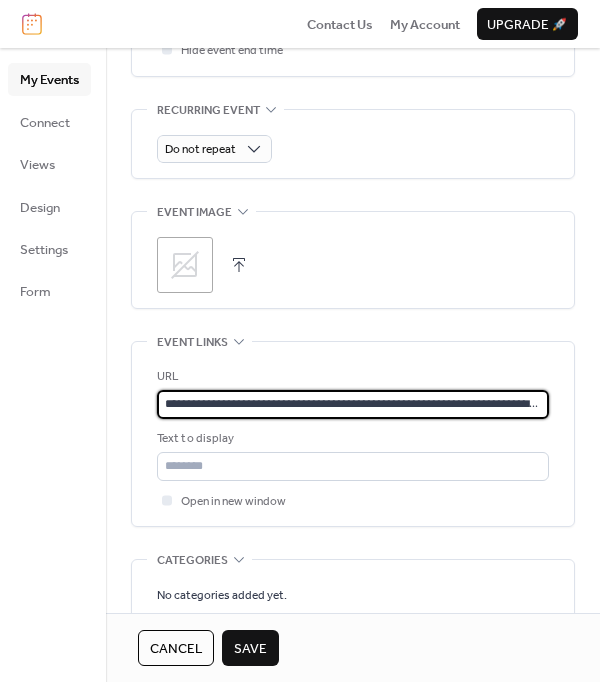 scroll, scrollTop: 0, scrollLeft: 79, axis: horizontal 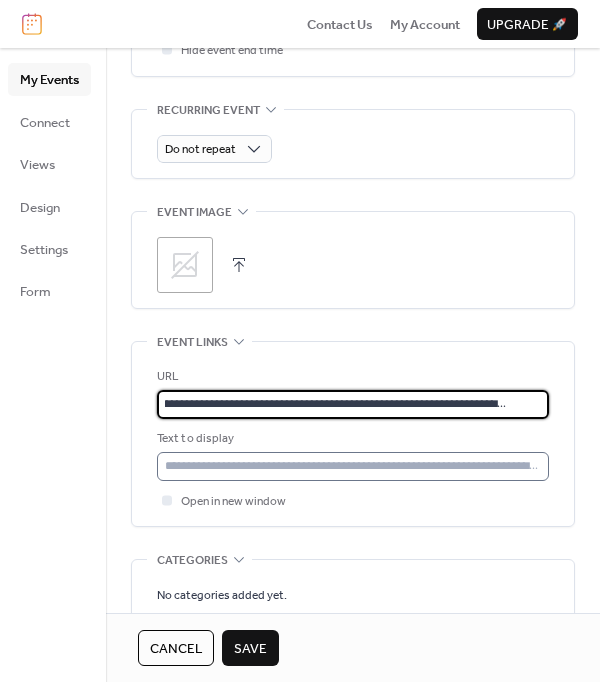 type on "**********" 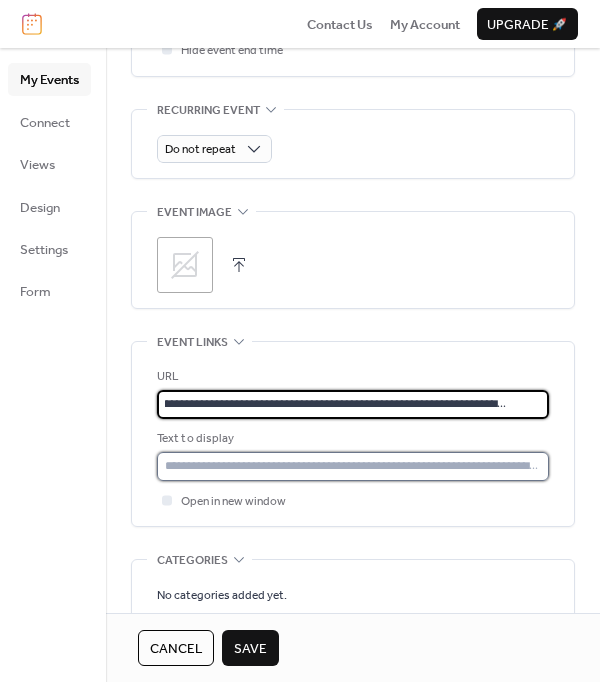 click at bounding box center [353, 466] 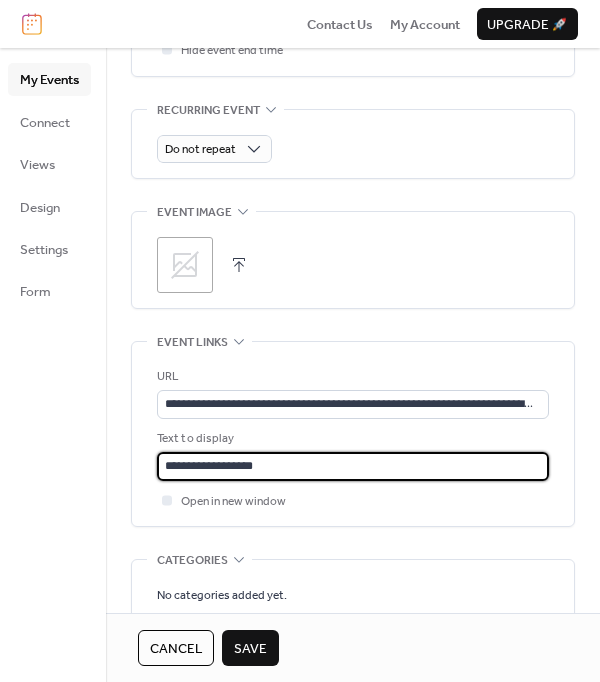 type on "**********" 